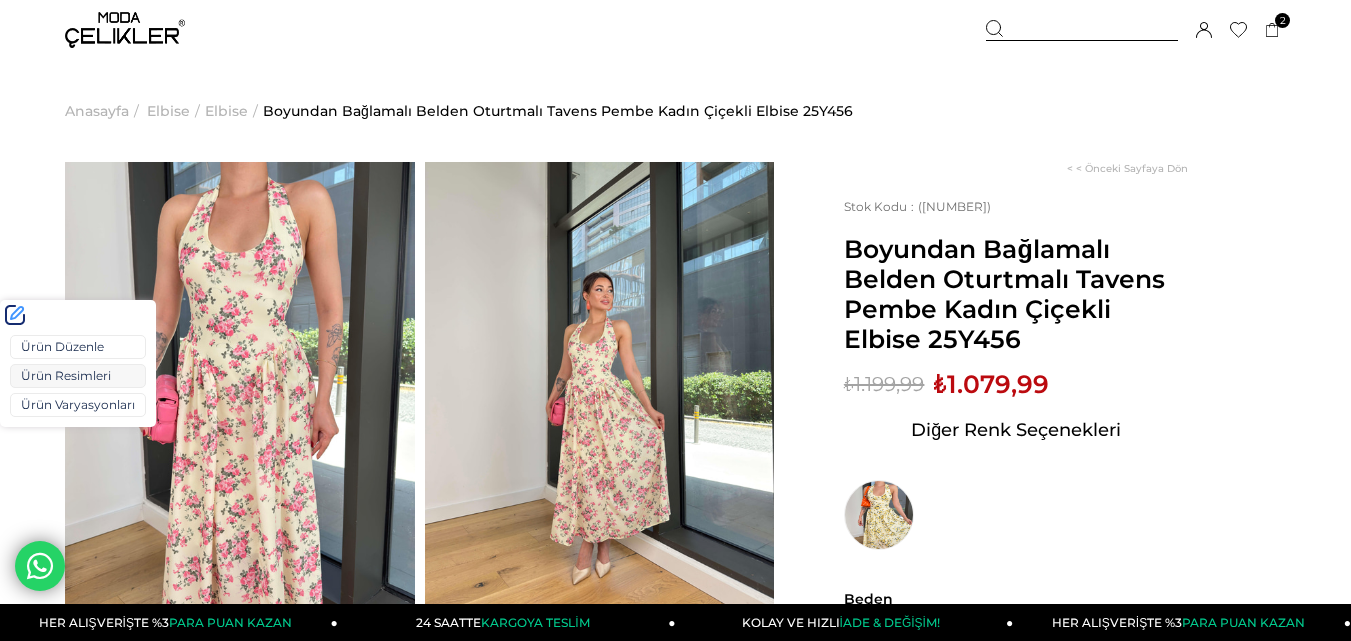 scroll, scrollTop: 0, scrollLeft: 0, axis: both 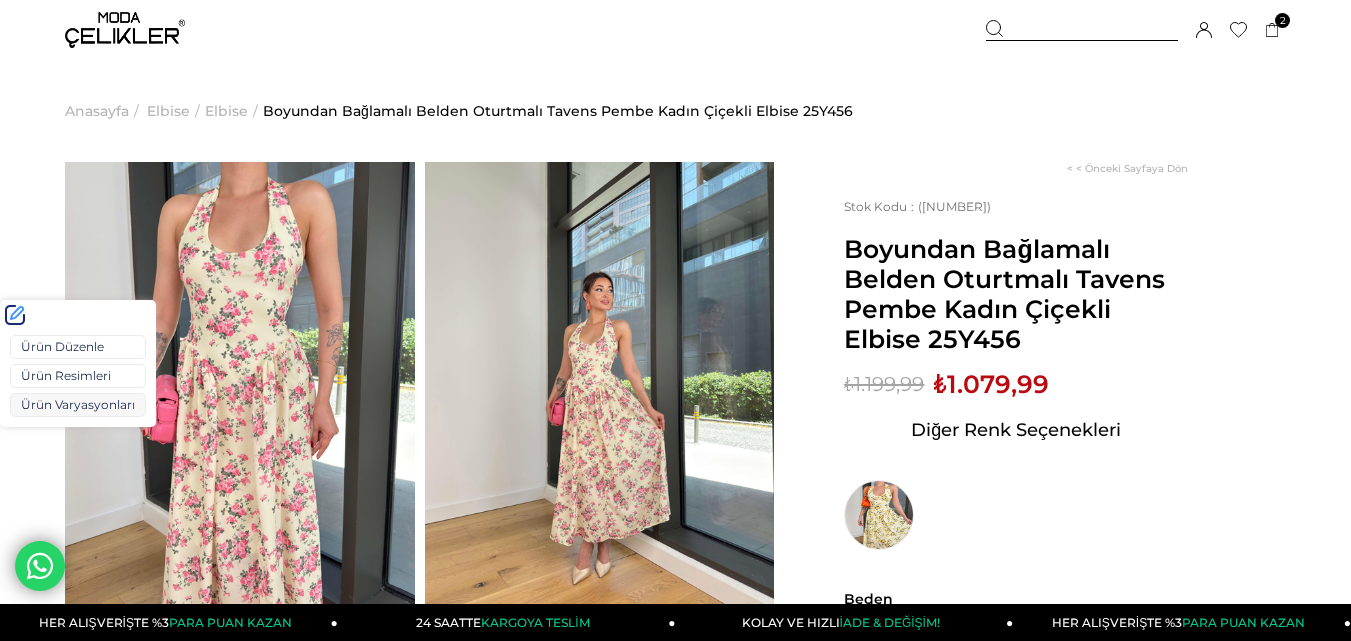 click on "Ürün Varyasyonları" at bounding box center (78, 405) 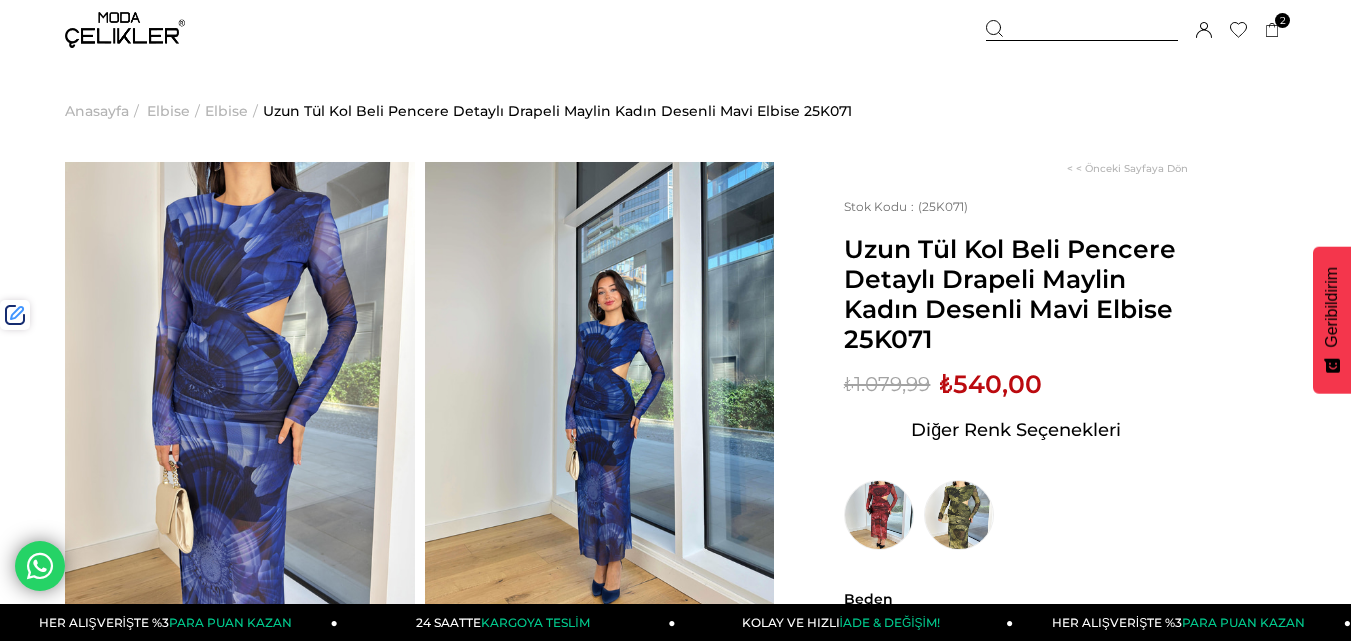 scroll, scrollTop: 0, scrollLeft: 0, axis: both 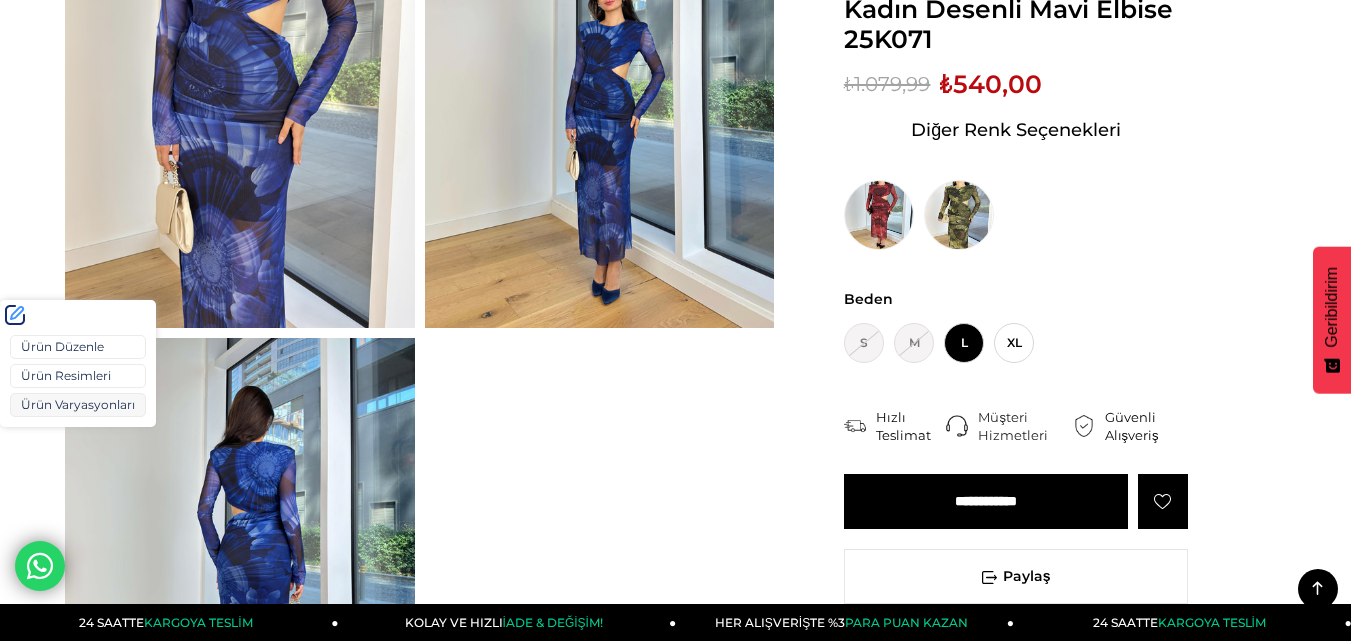 click on "Ürün Varyasyonları" at bounding box center [78, 405] 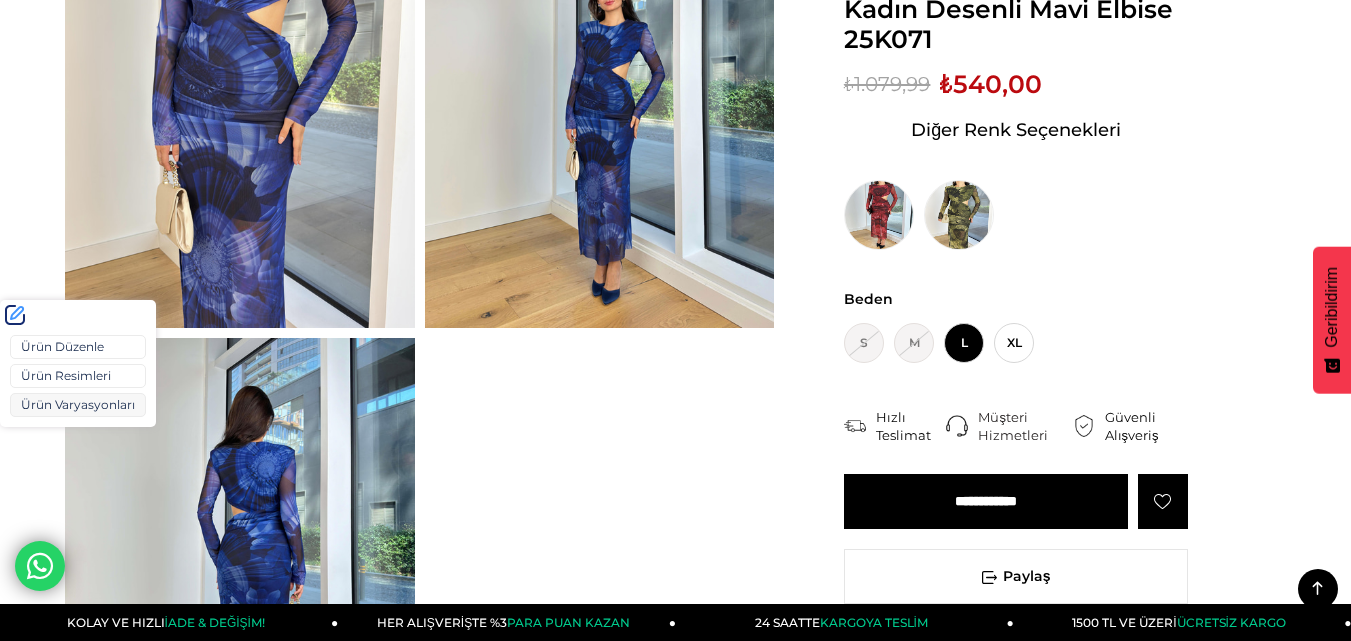 click on "Ürün Varyasyonları" at bounding box center (78, 405) 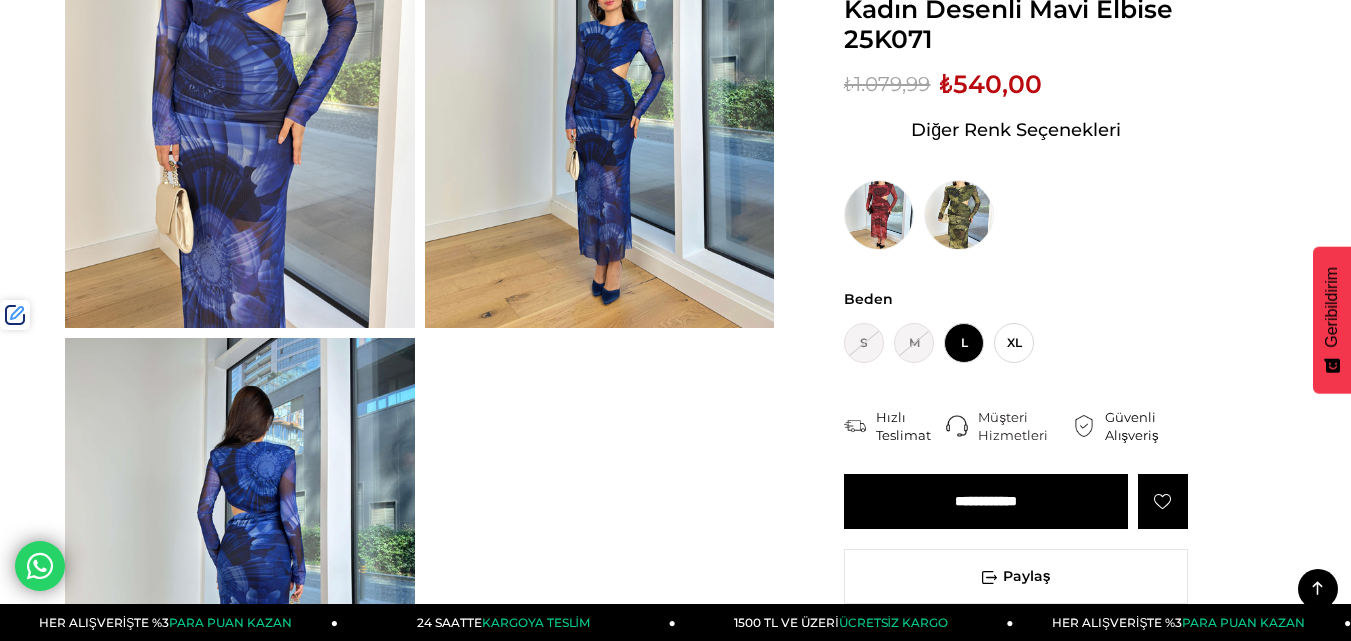 click on "₺540,00" at bounding box center [991, 84] 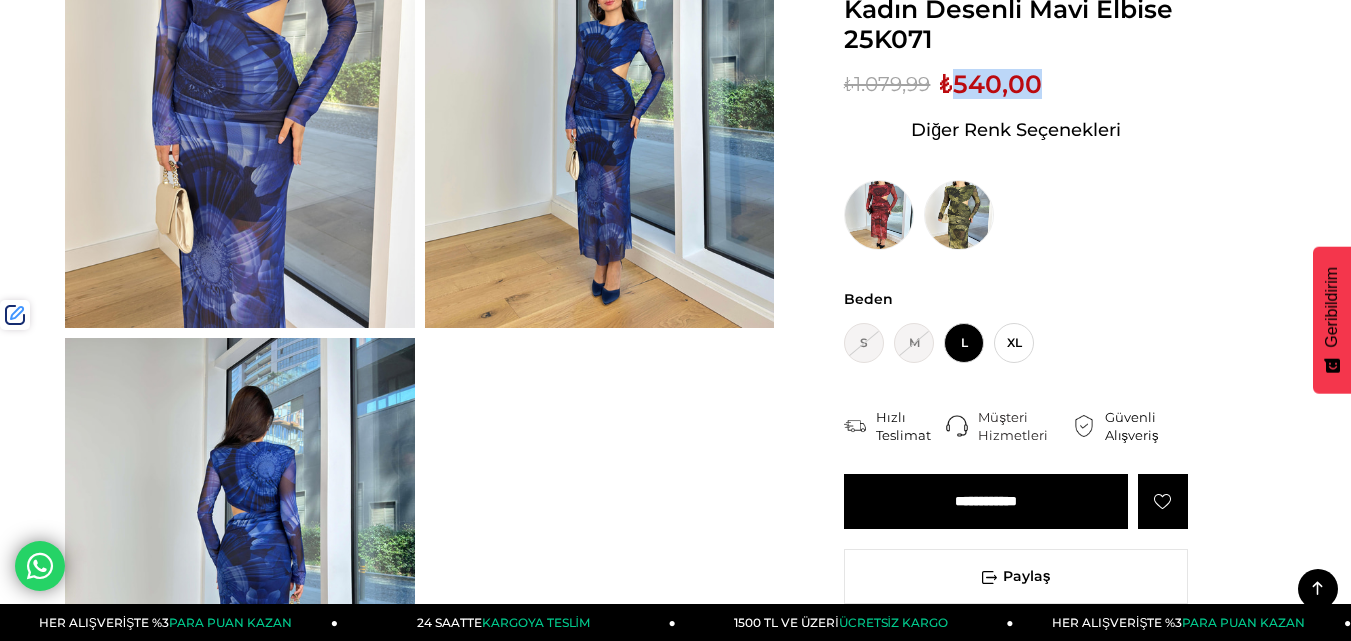 click on "₺540,00" at bounding box center [991, 84] 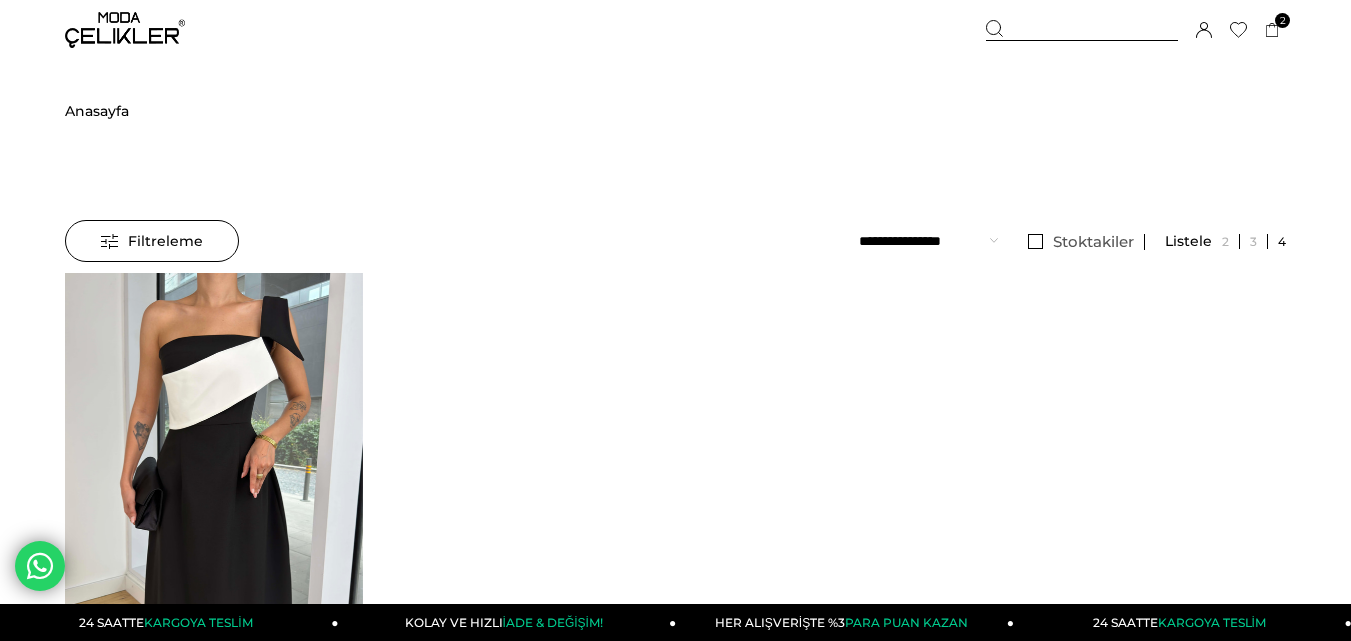 scroll, scrollTop: 0, scrollLeft: 0, axis: both 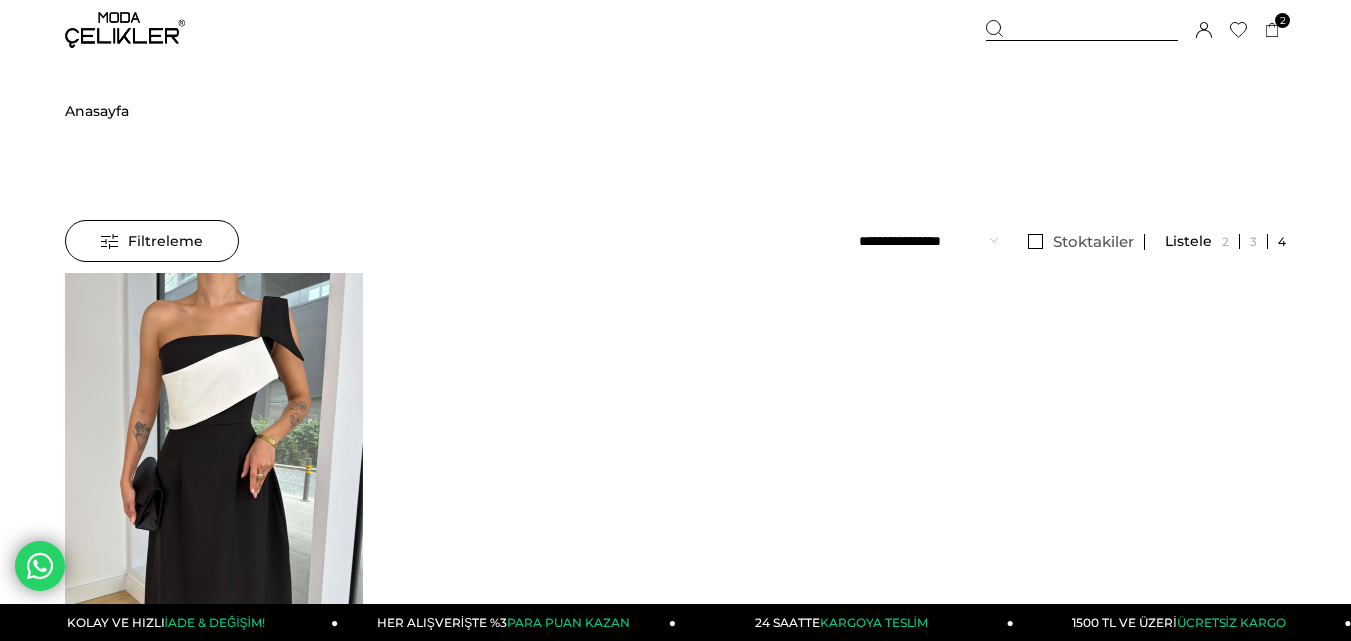click at bounding box center [1082, 30] 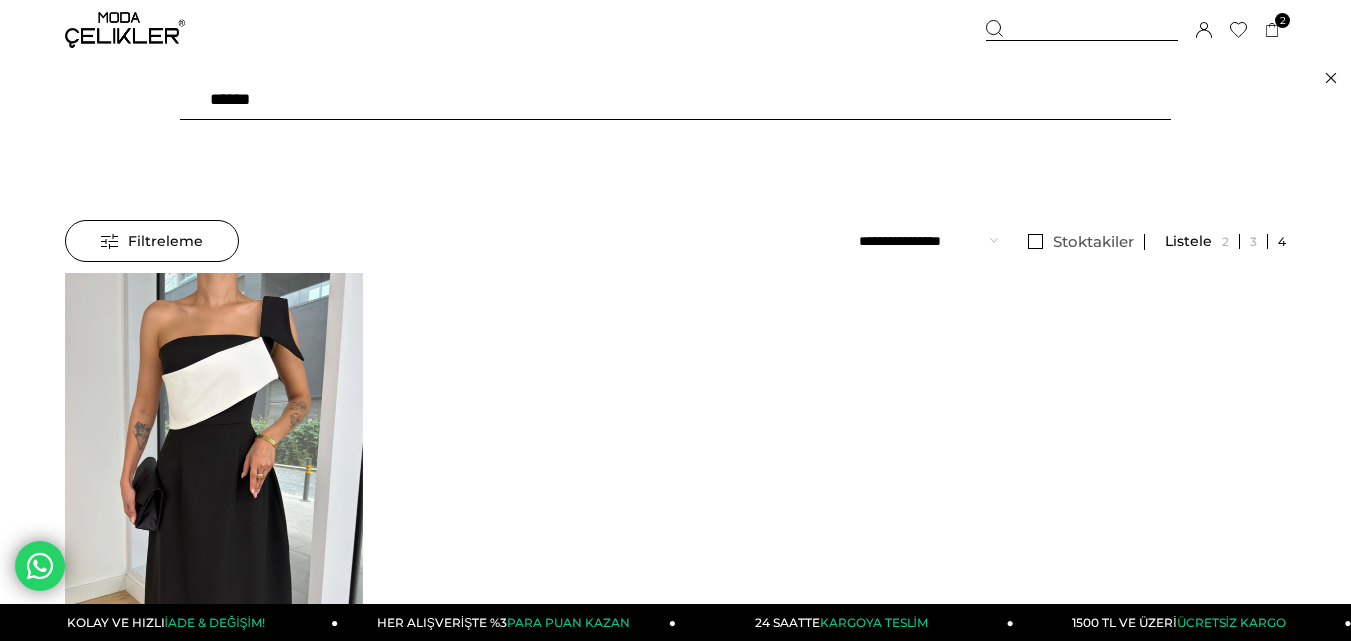 click on "******" at bounding box center [675, 100] 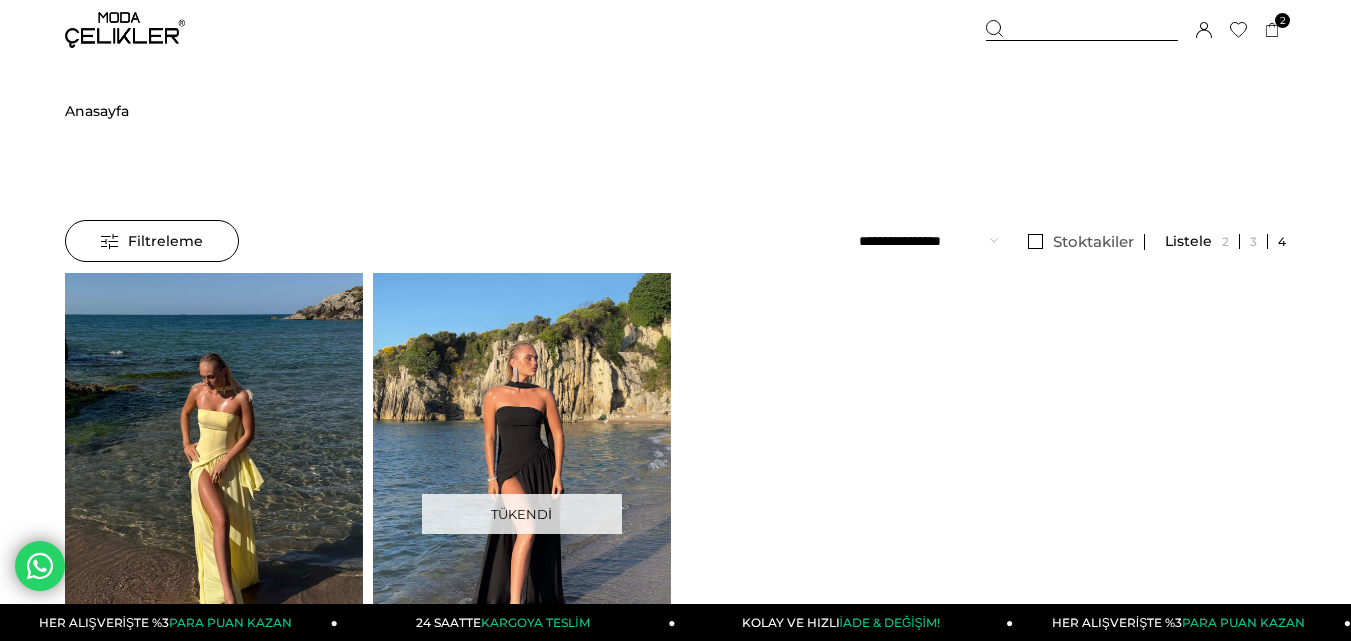 scroll, scrollTop: 0, scrollLeft: 0, axis: both 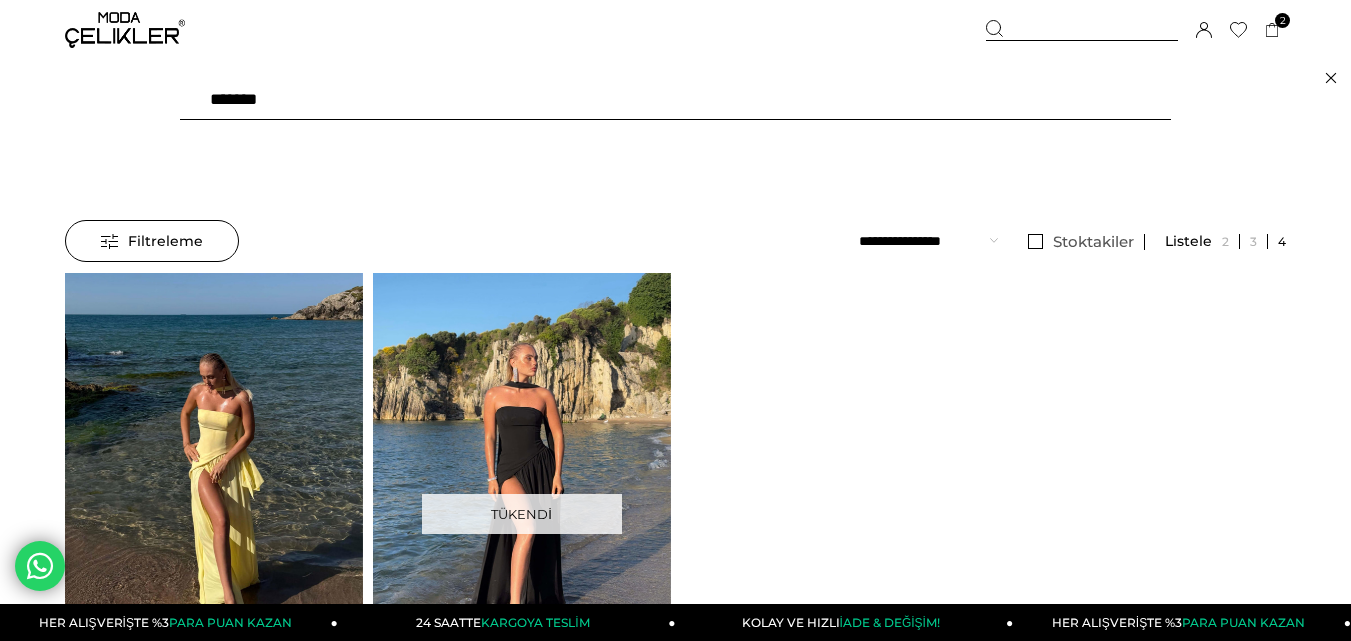 click on "*******" at bounding box center [675, 100] 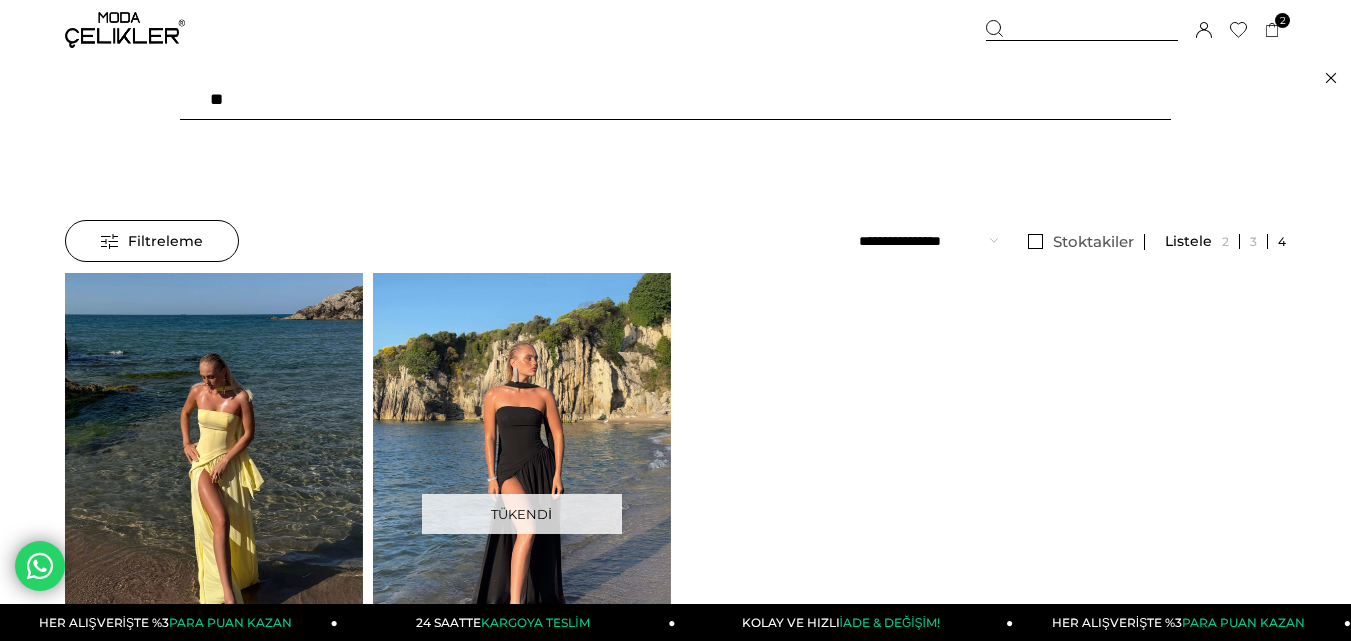 type on "***" 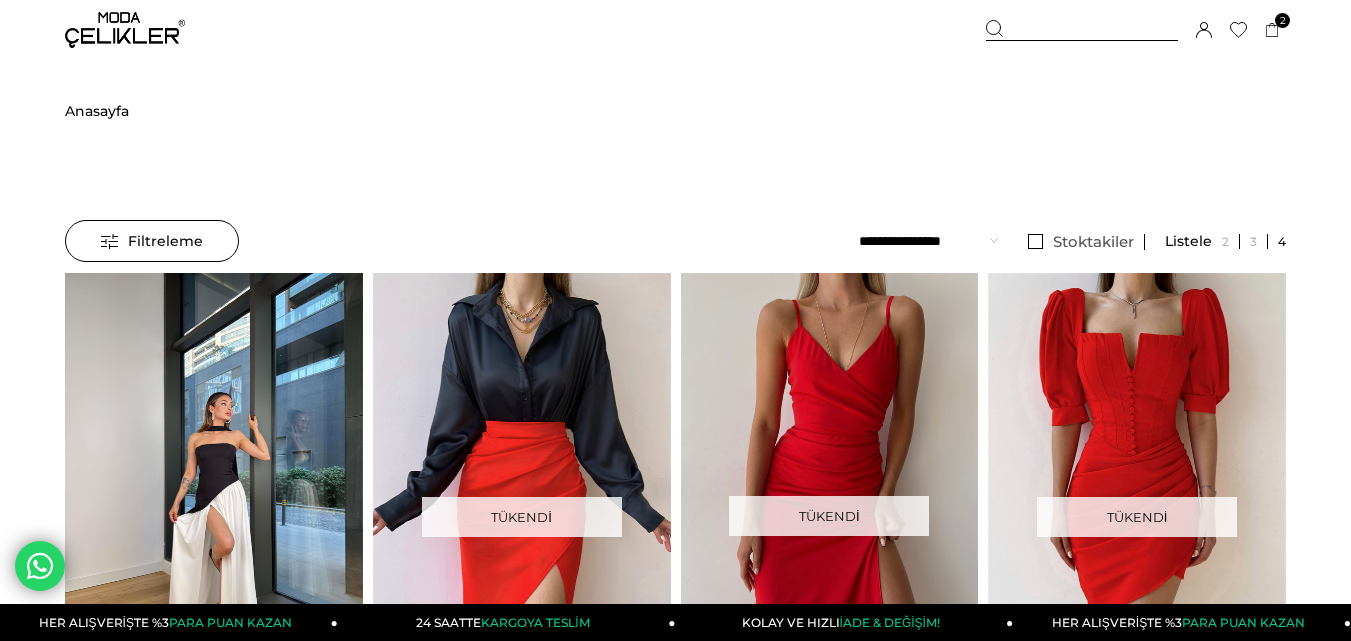 scroll, scrollTop: 0, scrollLeft: 0, axis: both 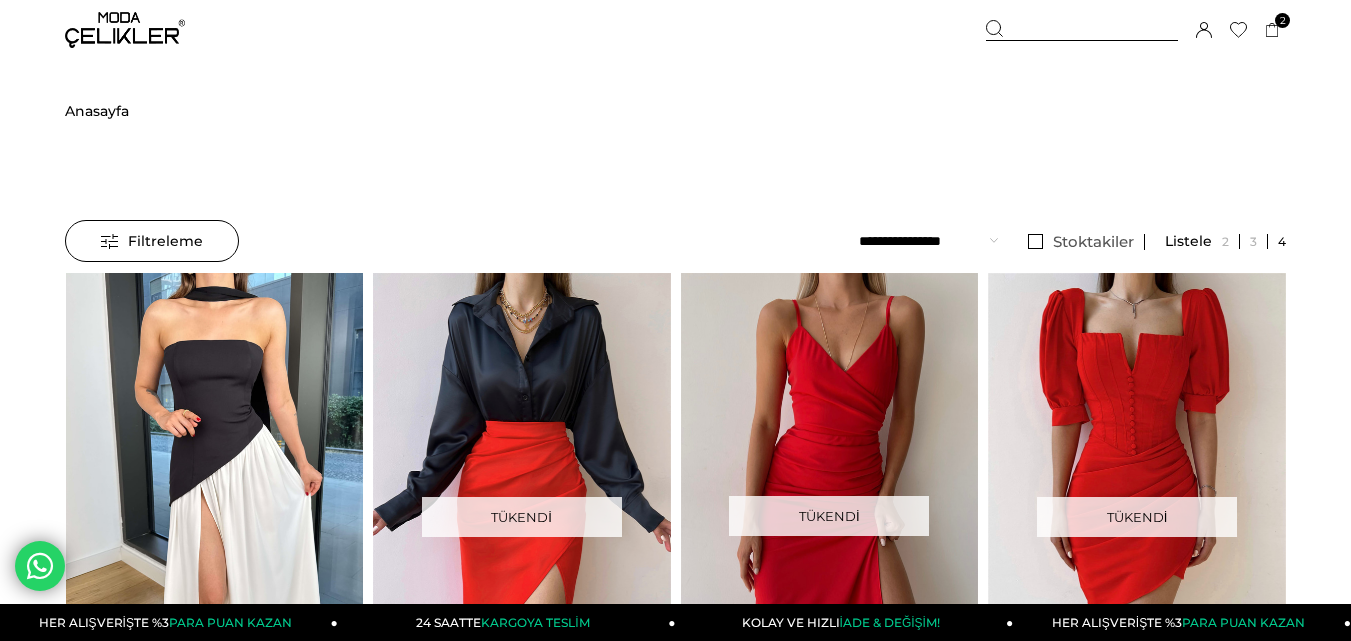 click at bounding box center [214, 471] 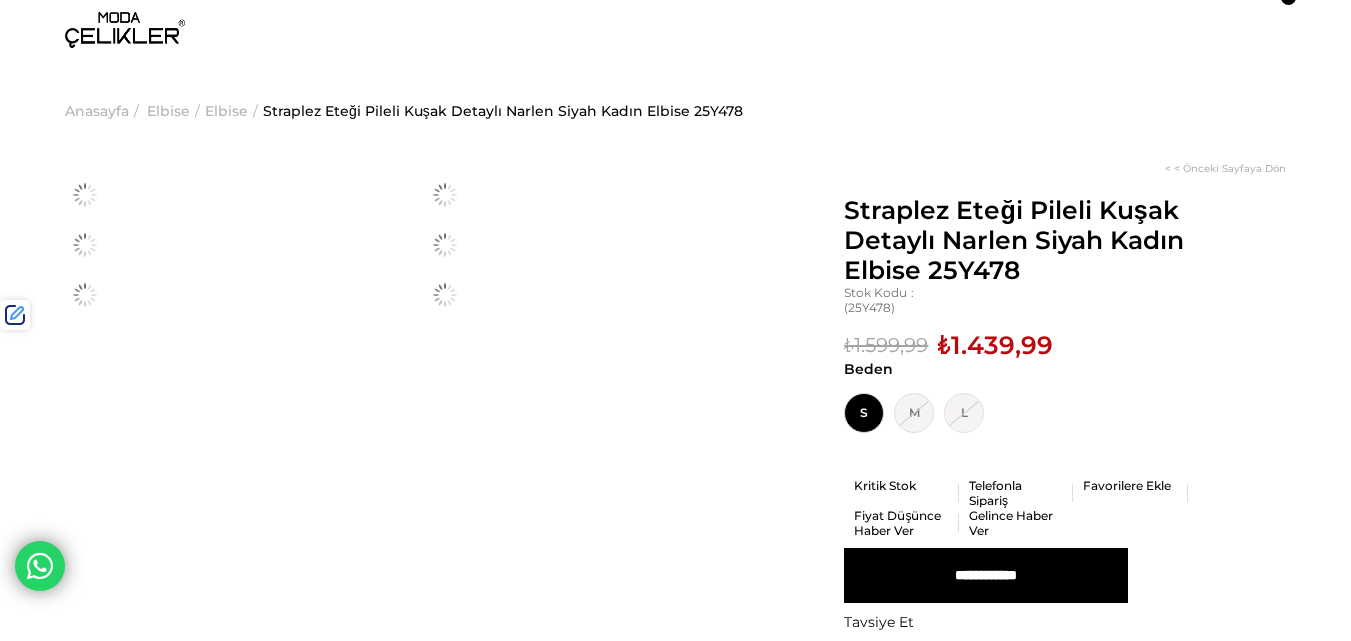 scroll, scrollTop: 0, scrollLeft: 0, axis: both 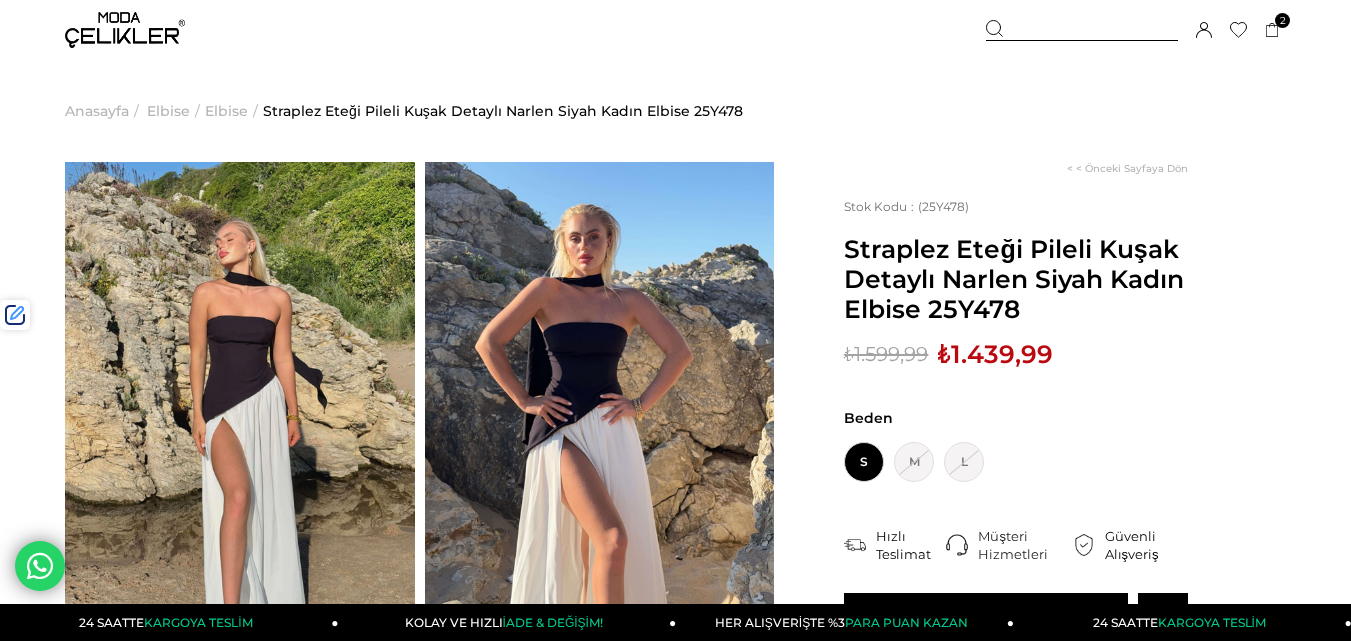 click at bounding box center (1082, 30) 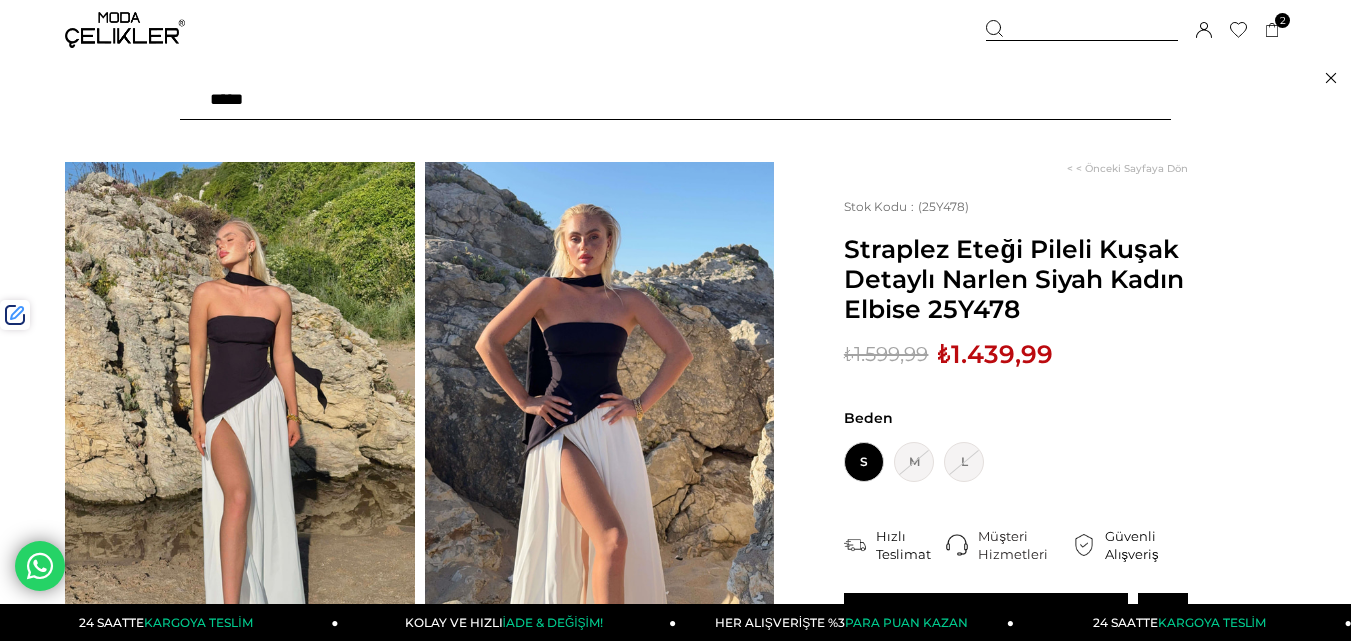 click at bounding box center (675, 100) 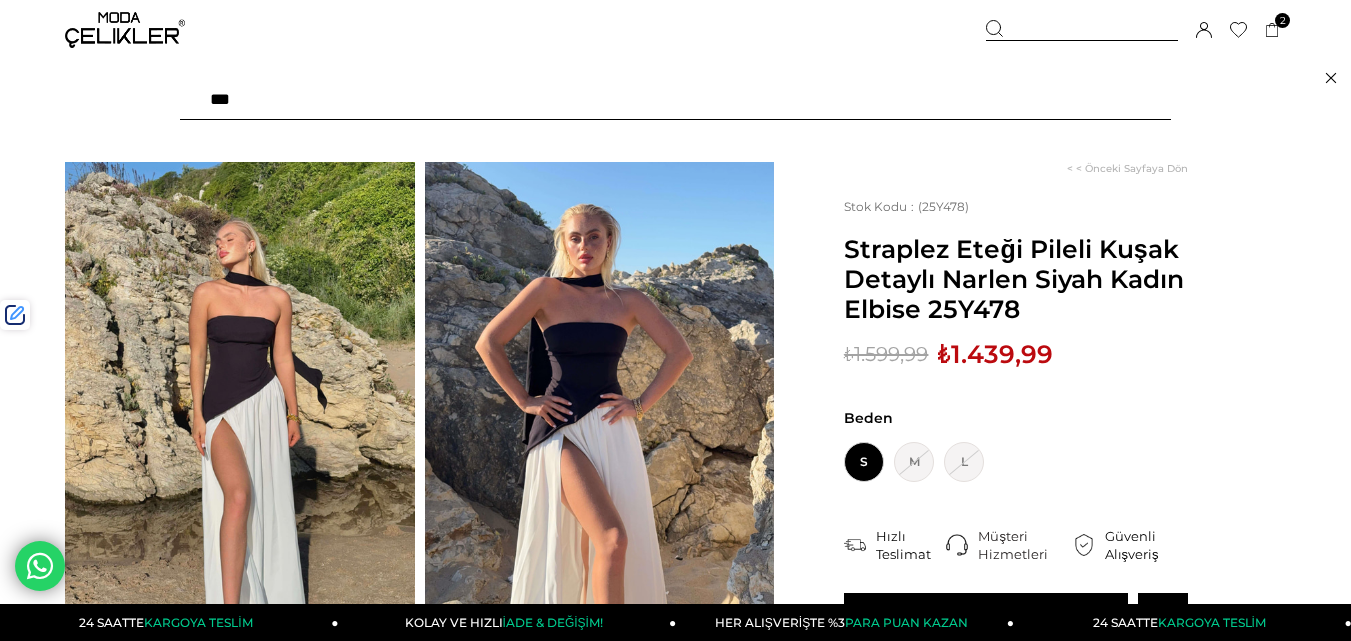type on "****" 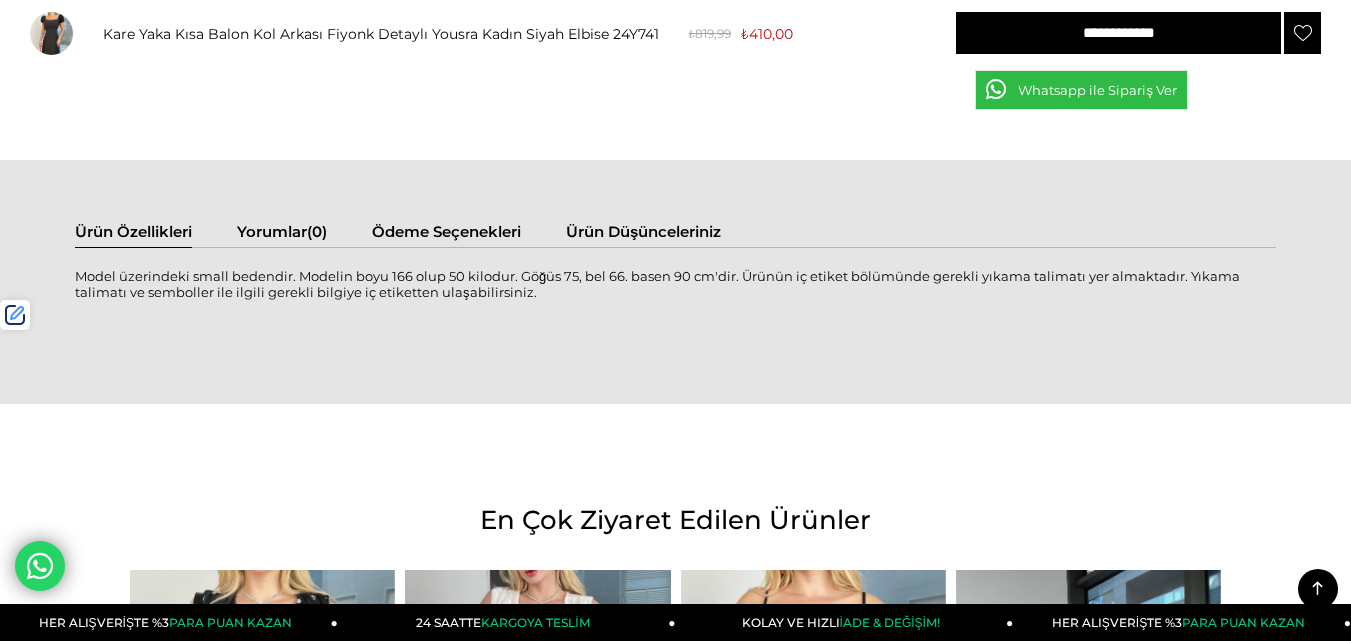 scroll, scrollTop: 0, scrollLeft: 0, axis: both 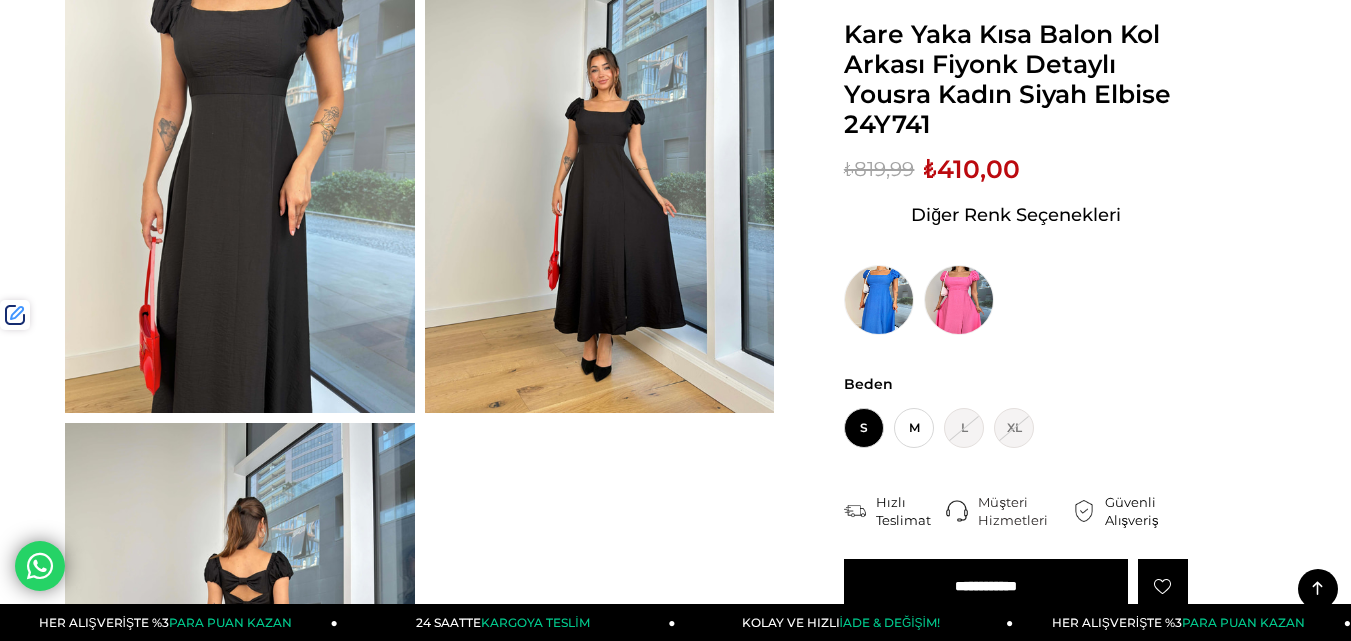 click on "Kare Yaka Kısa Balon Kol Arkası Fiyonk Detaylı Yousra Kadın Siyah Elbise 24Y741" at bounding box center [1016, 79] 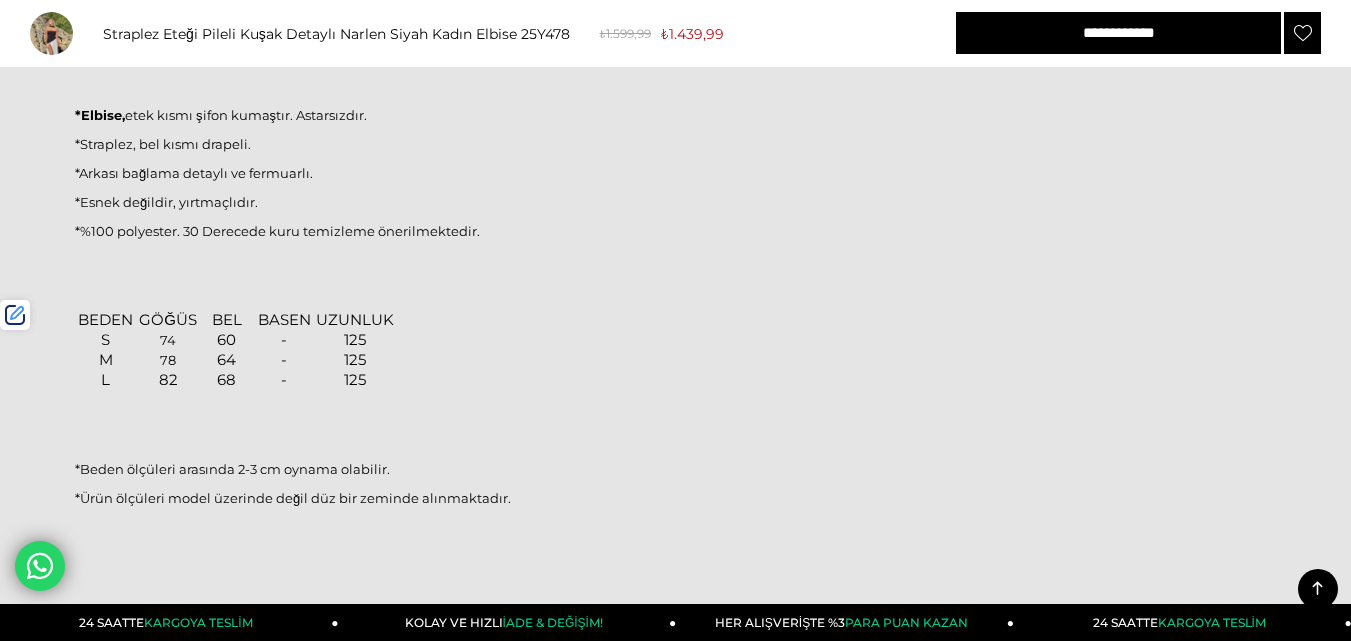 scroll, scrollTop: 1085, scrollLeft: 0, axis: vertical 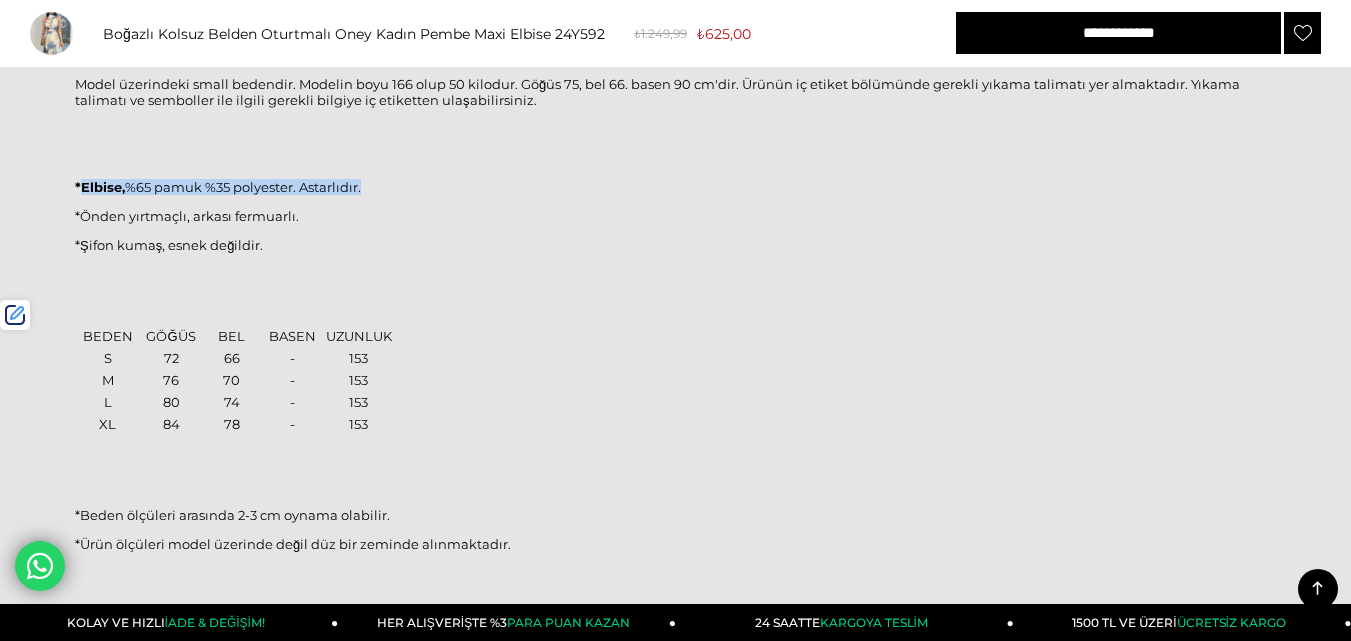 drag, startPoint x: 376, startPoint y: 159, endPoint x: 85, endPoint y: 157, distance: 291.00687 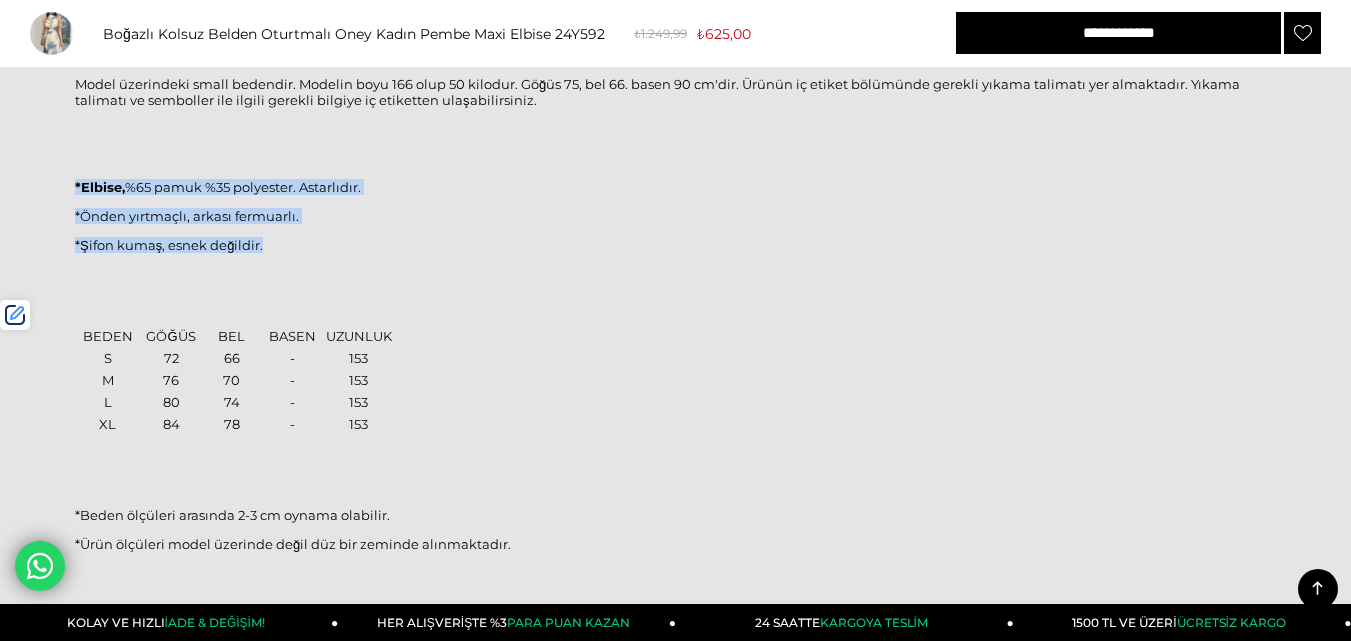 drag, startPoint x: 285, startPoint y: 216, endPoint x: 76, endPoint y: 160, distance: 216.37236 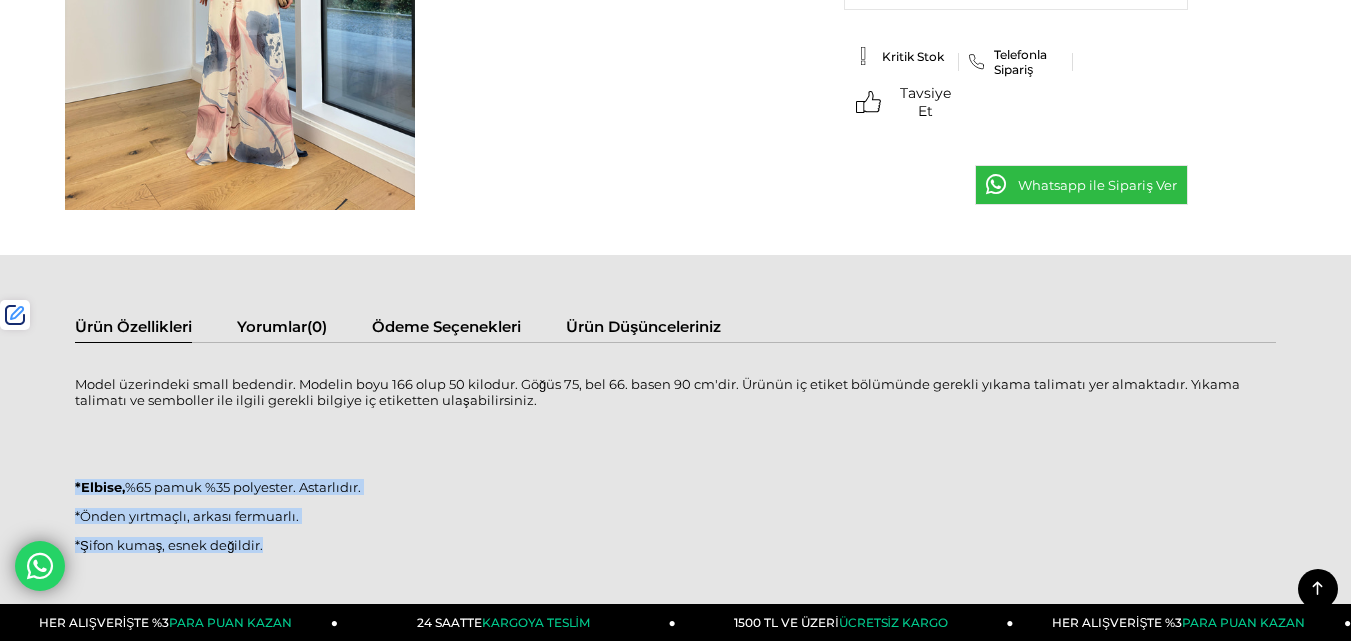 scroll, scrollTop: 494, scrollLeft: 0, axis: vertical 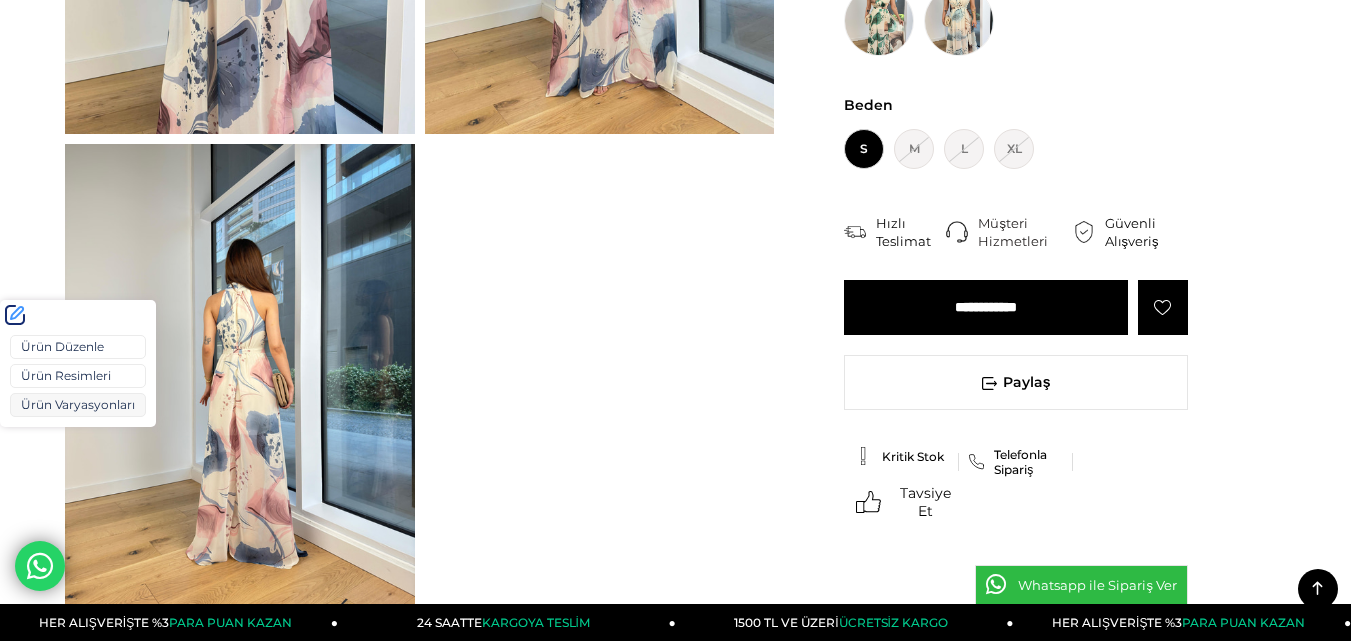 click on "Ürün Varyasyonları" at bounding box center (78, 405) 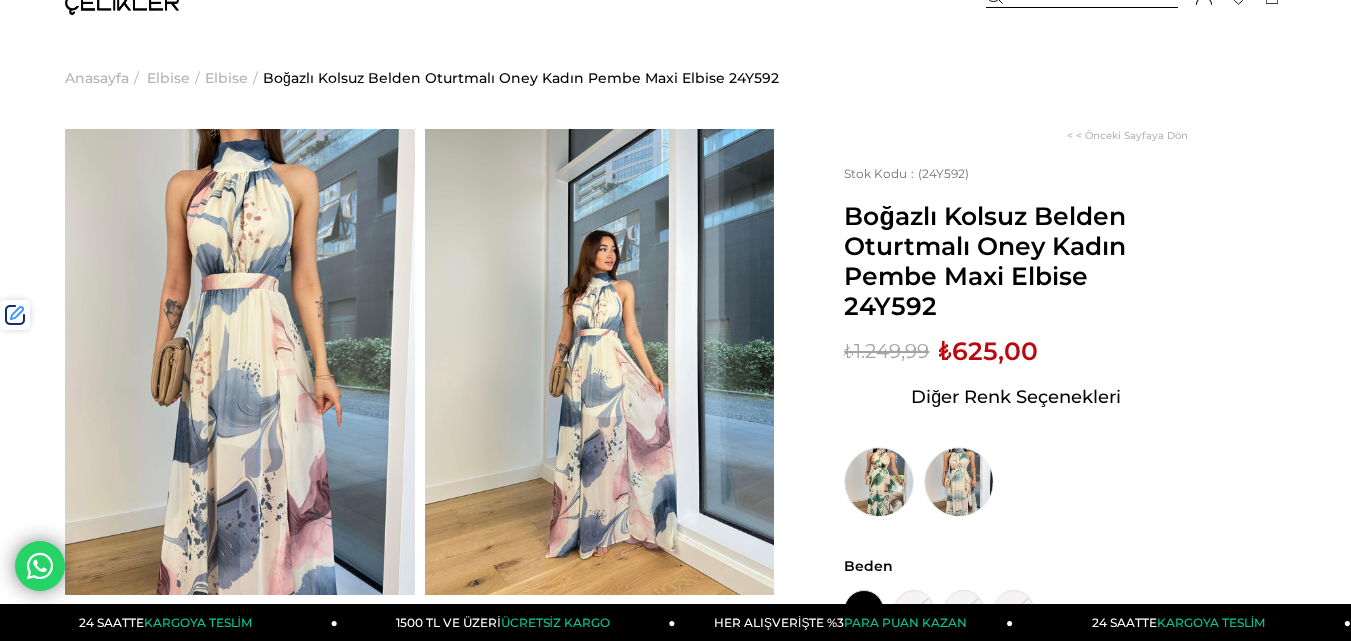 scroll, scrollTop: 0, scrollLeft: 0, axis: both 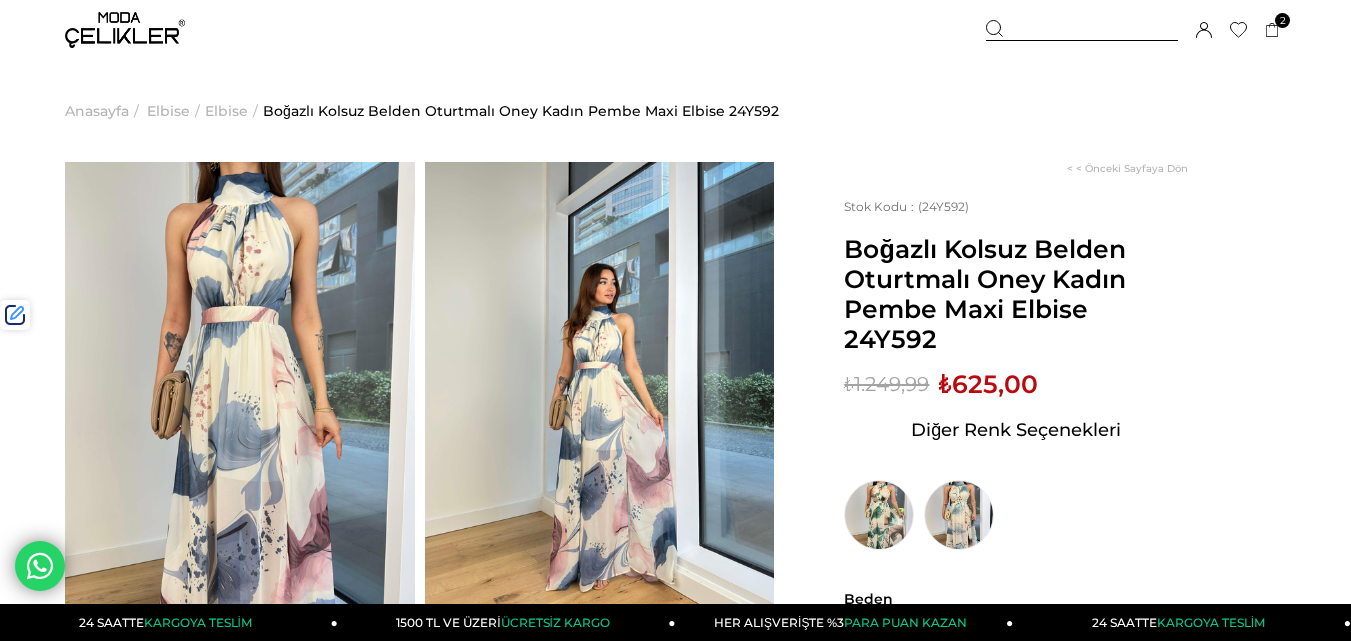 click at bounding box center [1082, 30] 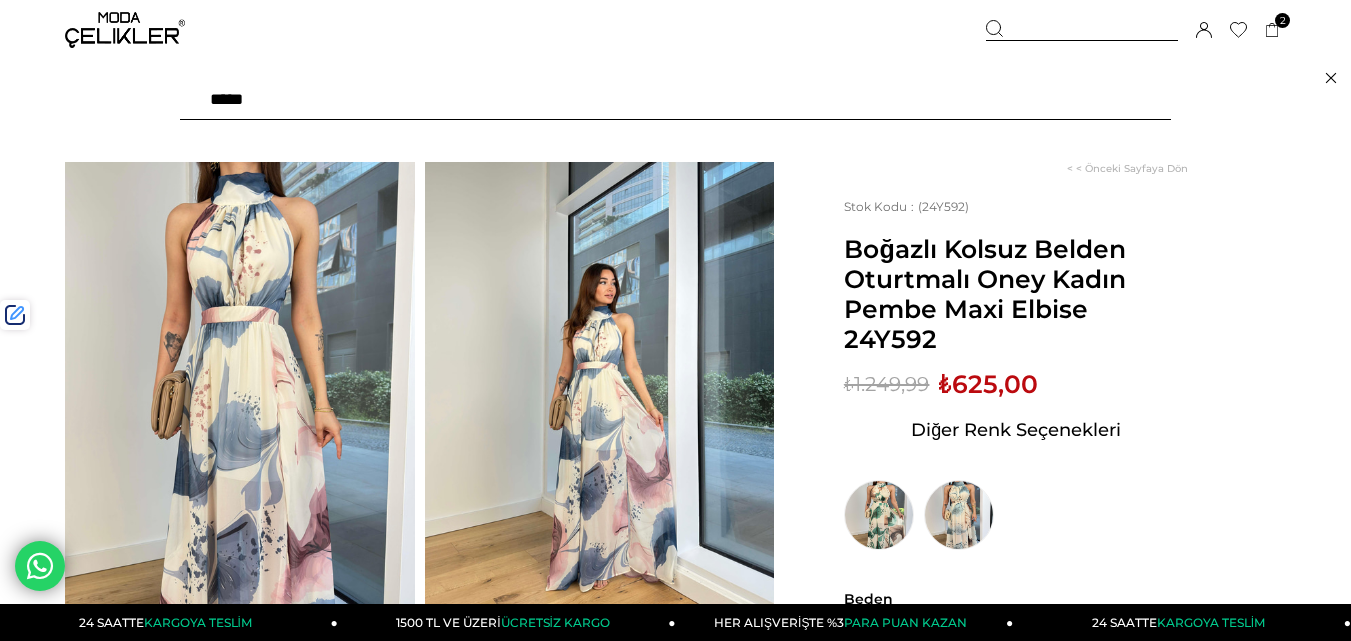 paste on "******" 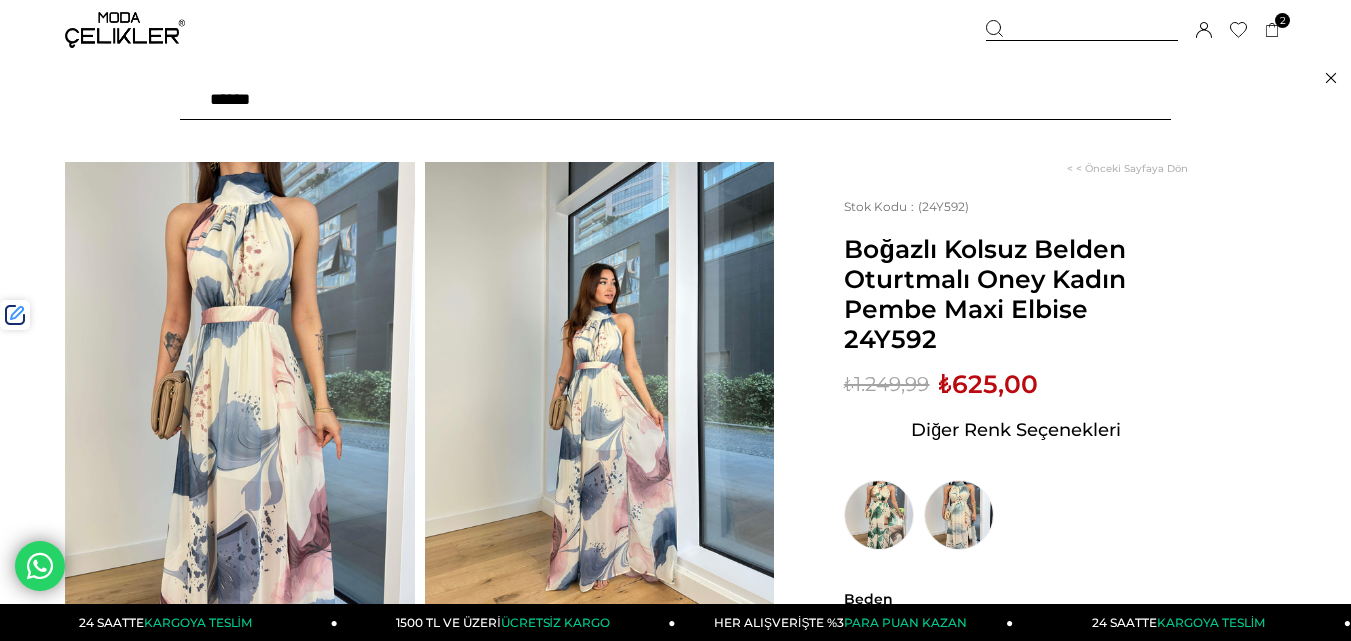 type on "******" 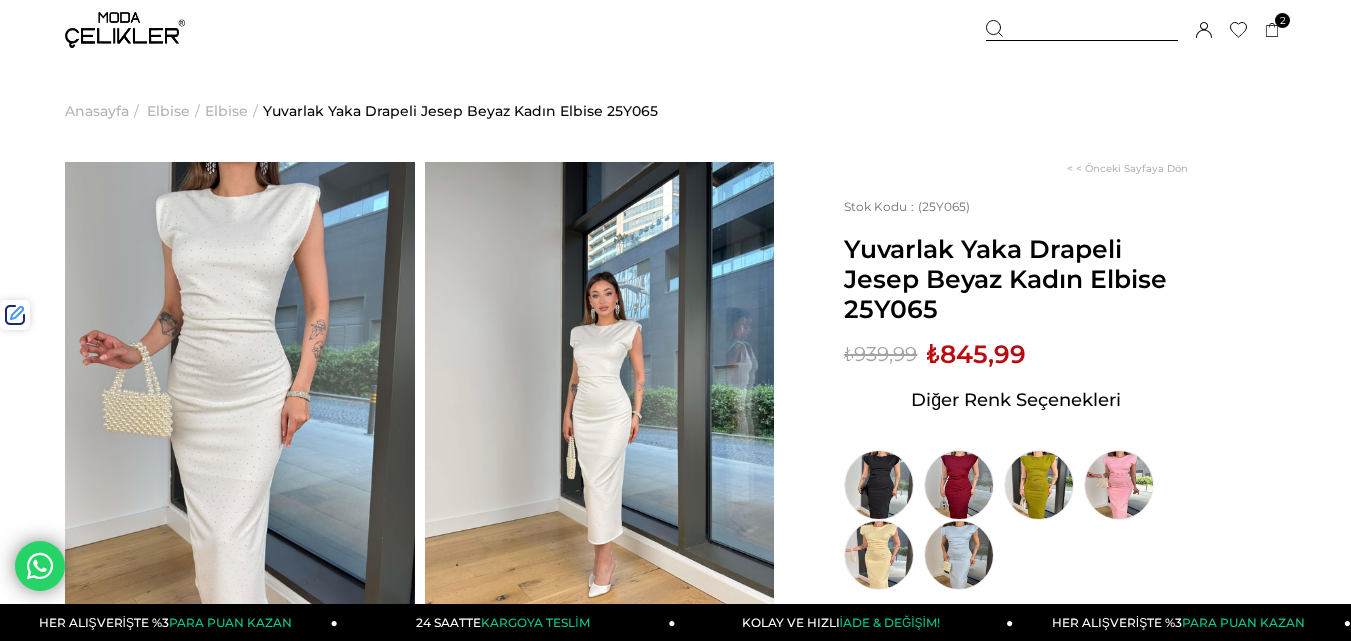 scroll, scrollTop: 0, scrollLeft: 0, axis: both 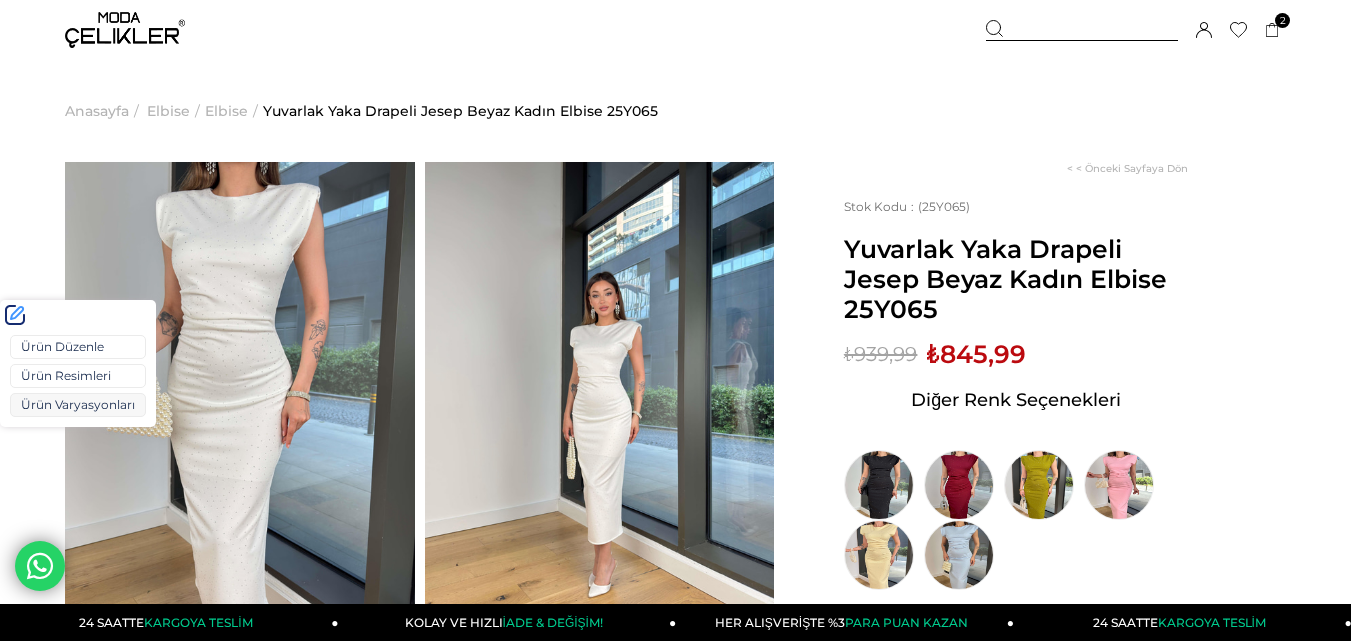 click on "Ürün Varyasyonları" at bounding box center [78, 405] 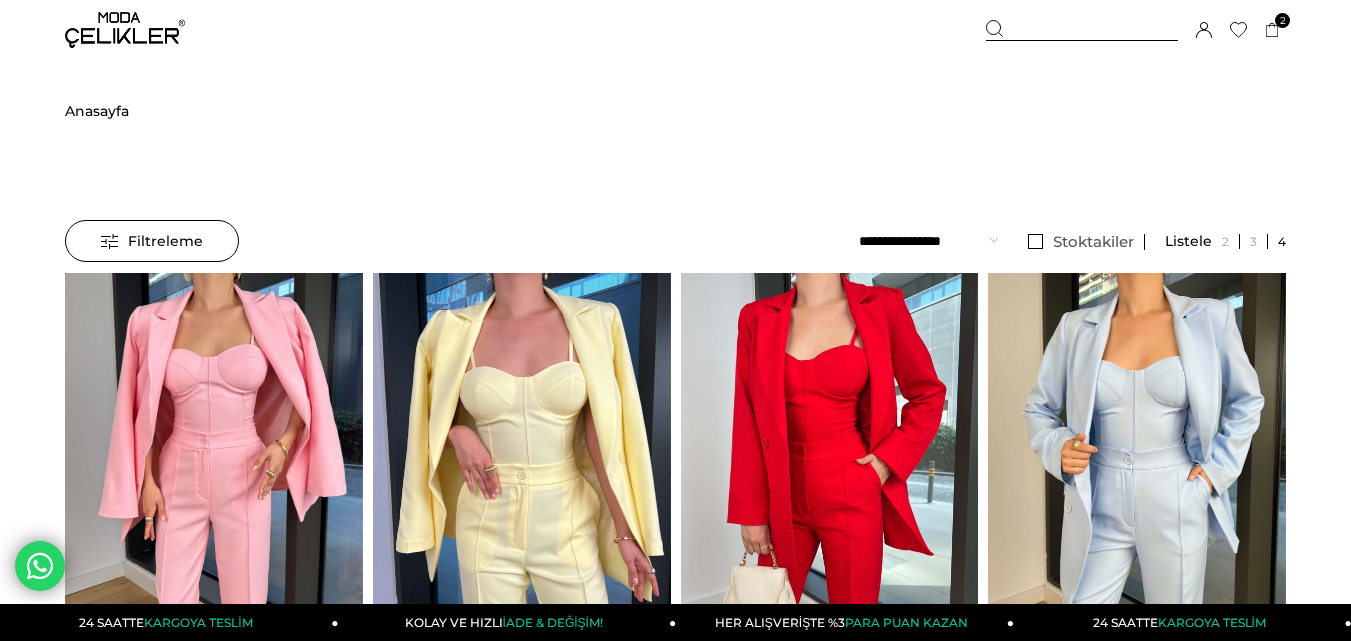 scroll, scrollTop: 0, scrollLeft: 0, axis: both 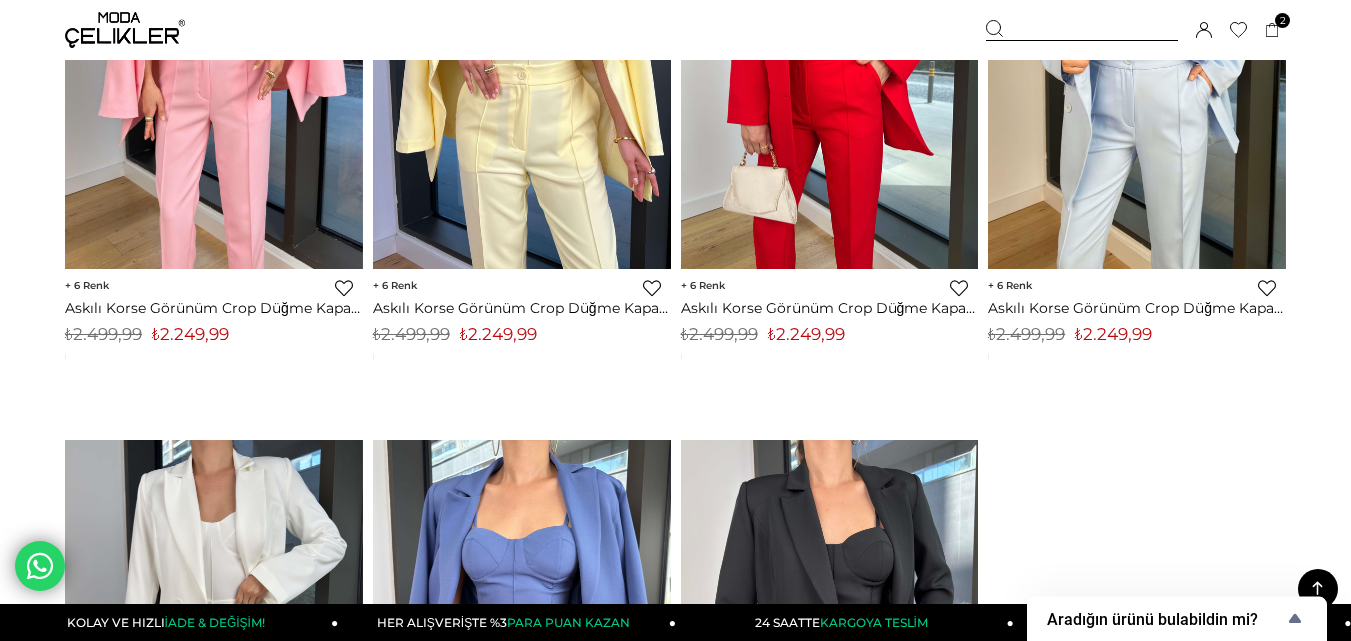 click on "₺2.249,99" at bounding box center (498, 334) 